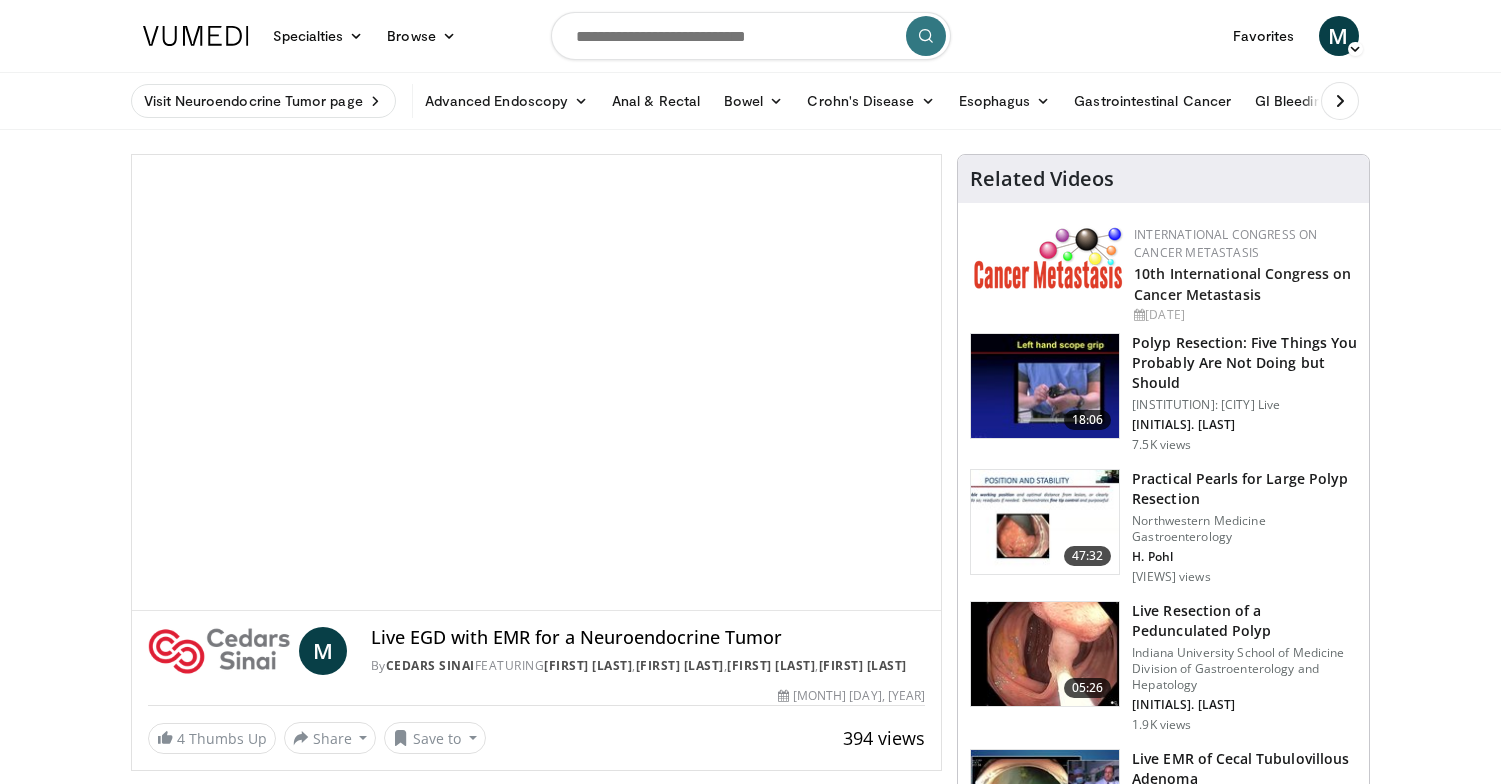 scroll, scrollTop: 0, scrollLeft: 0, axis: both 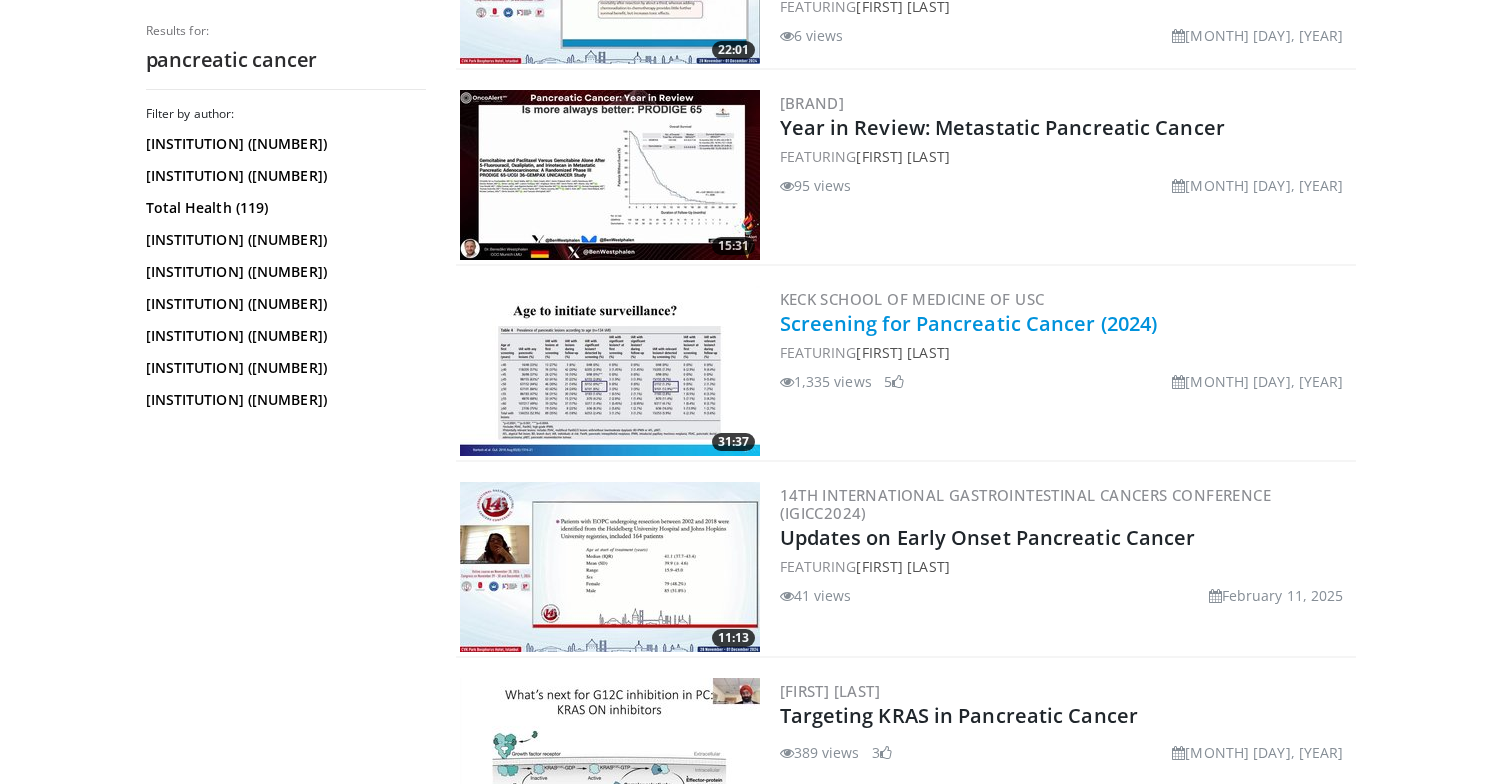 click on "Screening for Pancreatic Cancer (2024)" at bounding box center (969, 323) 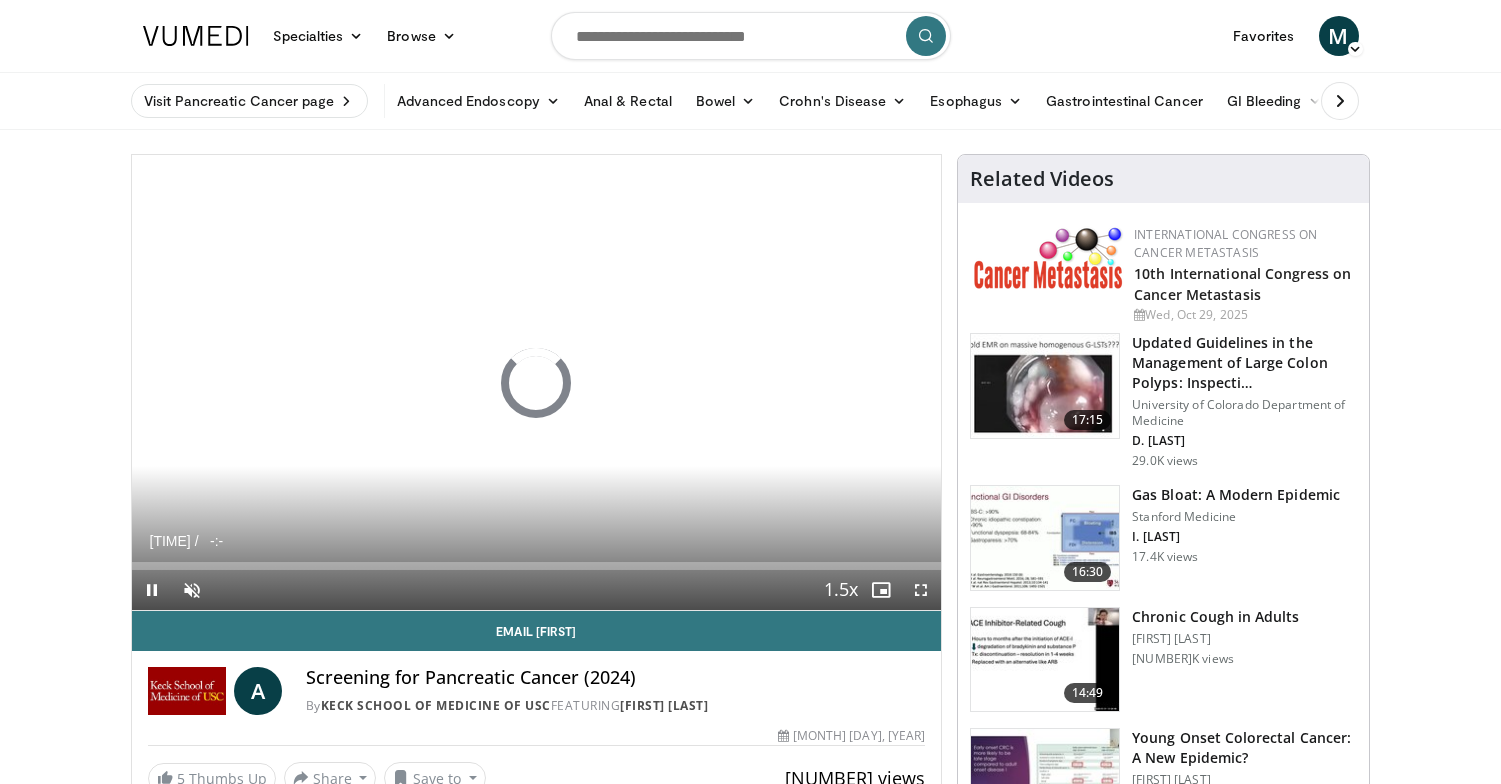 scroll, scrollTop: 0, scrollLeft: 0, axis: both 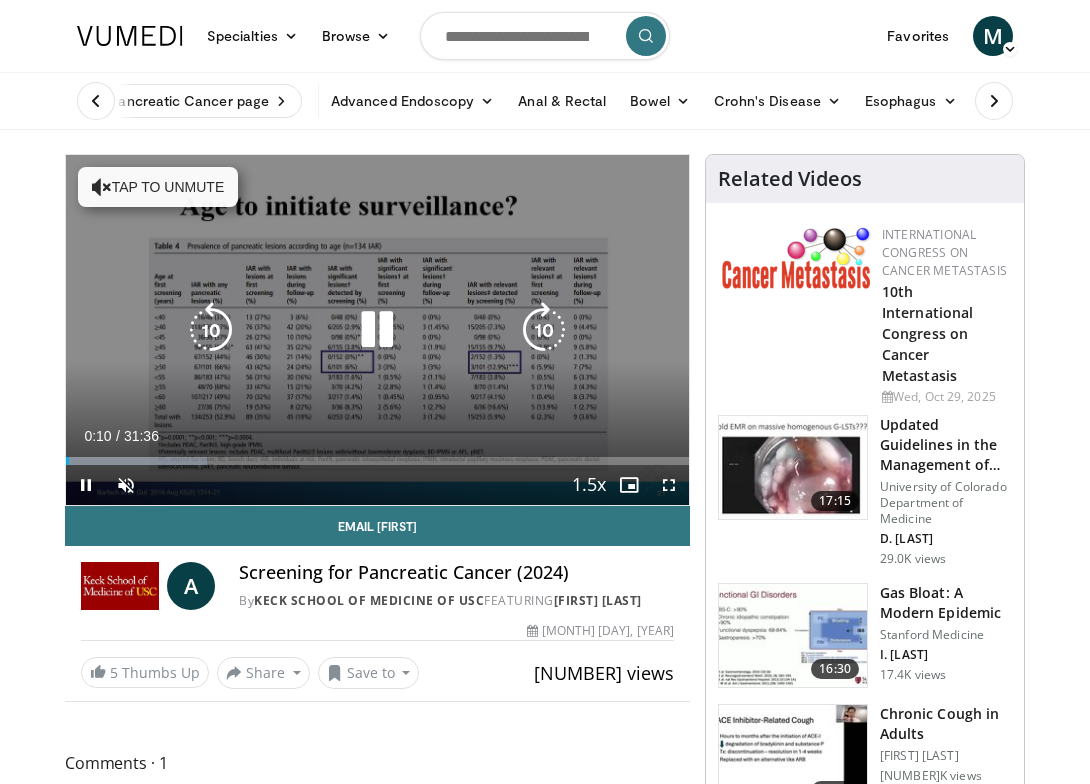 click at bounding box center [378, 330] 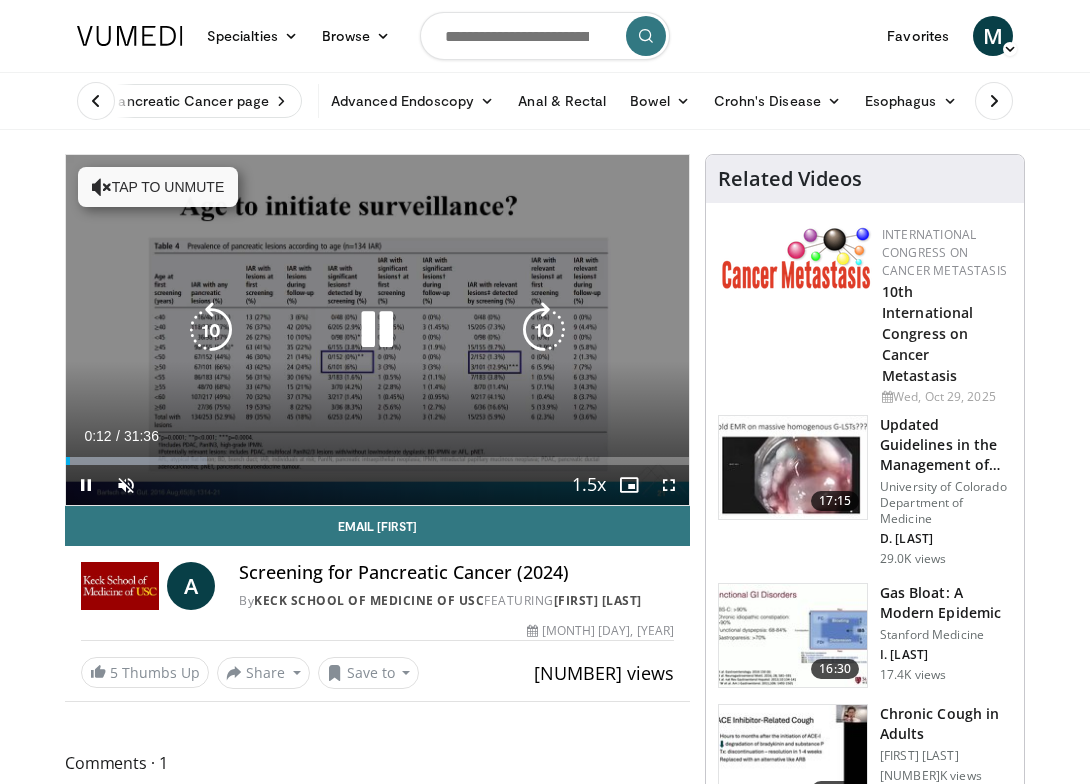 click at bounding box center (377, 330) 